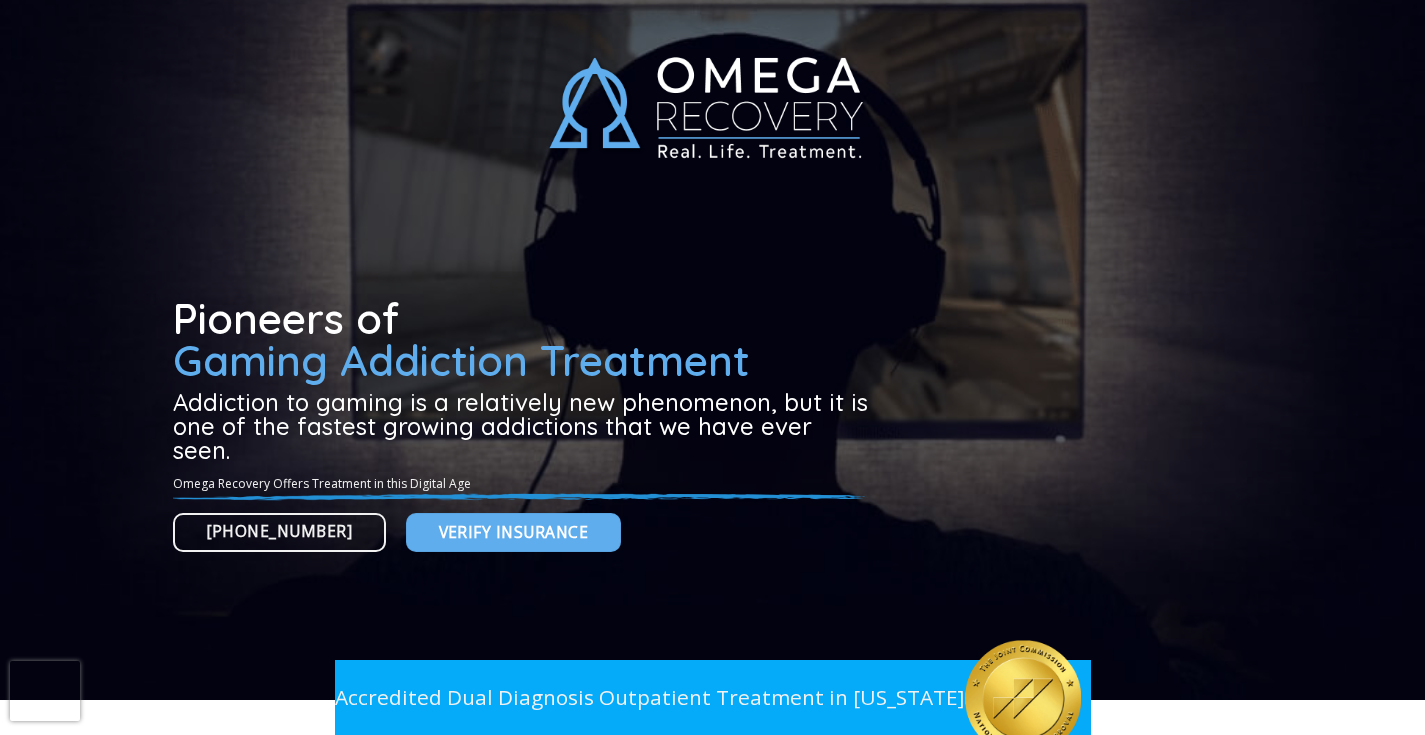 scroll, scrollTop: 0, scrollLeft: 0, axis: both 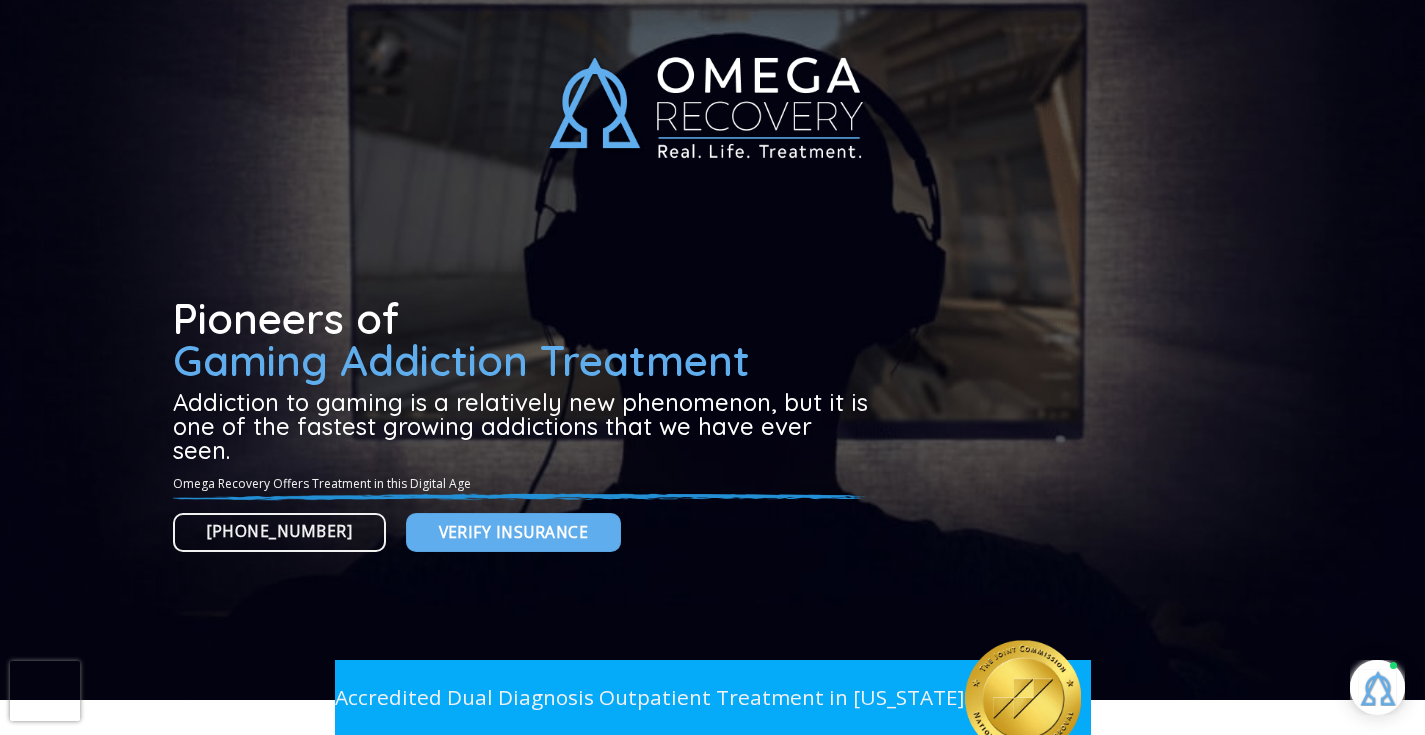 click at bounding box center [1377, 687] 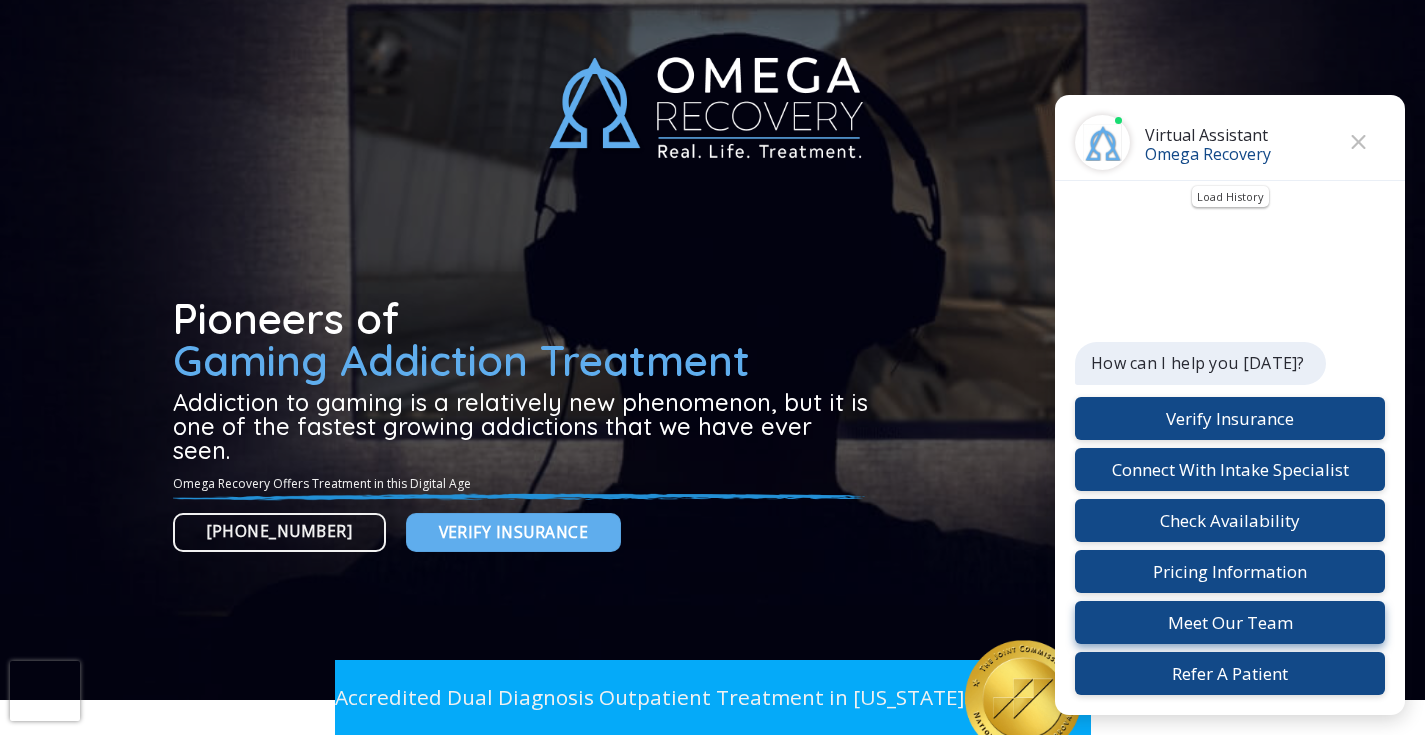 click on "Meet Our Team" at bounding box center (1230, 622) 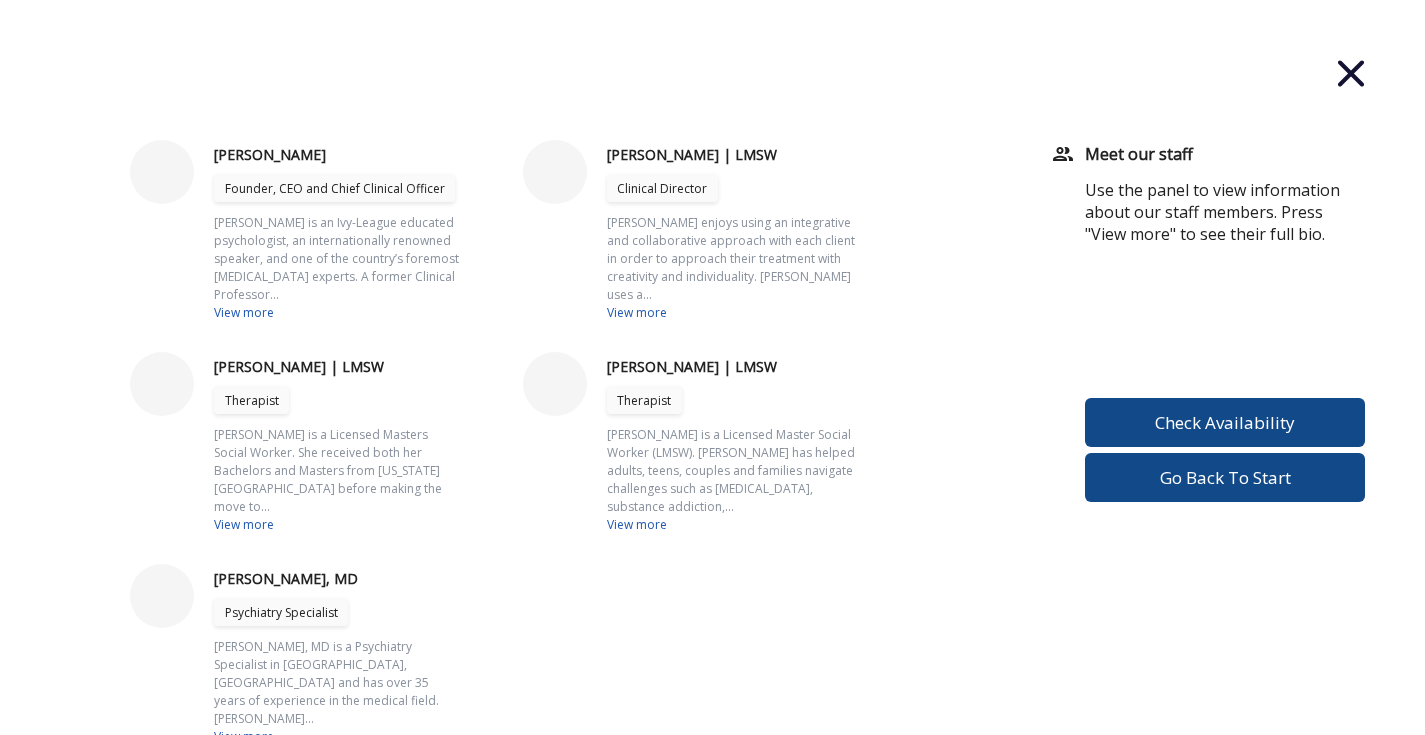 scroll, scrollTop: 5, scrollLeft: 0, axis: vertical 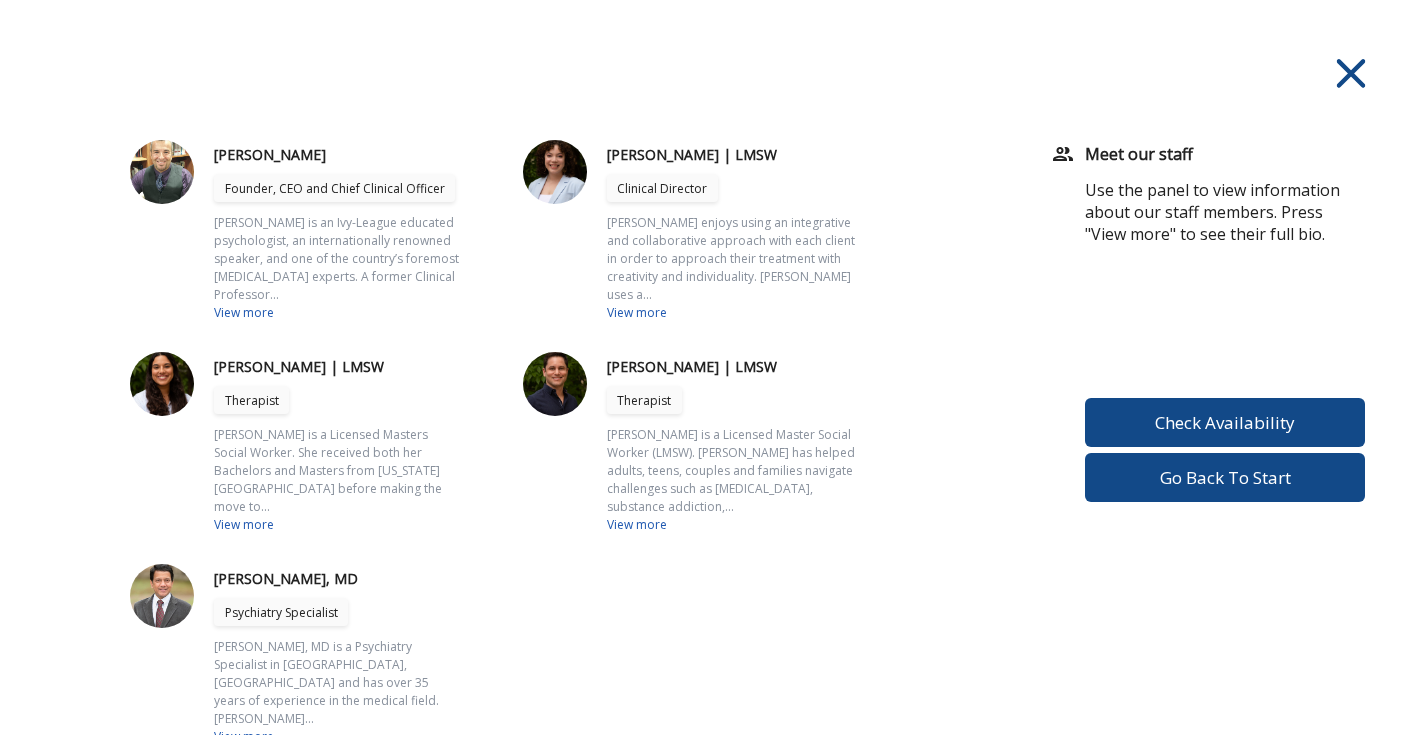click 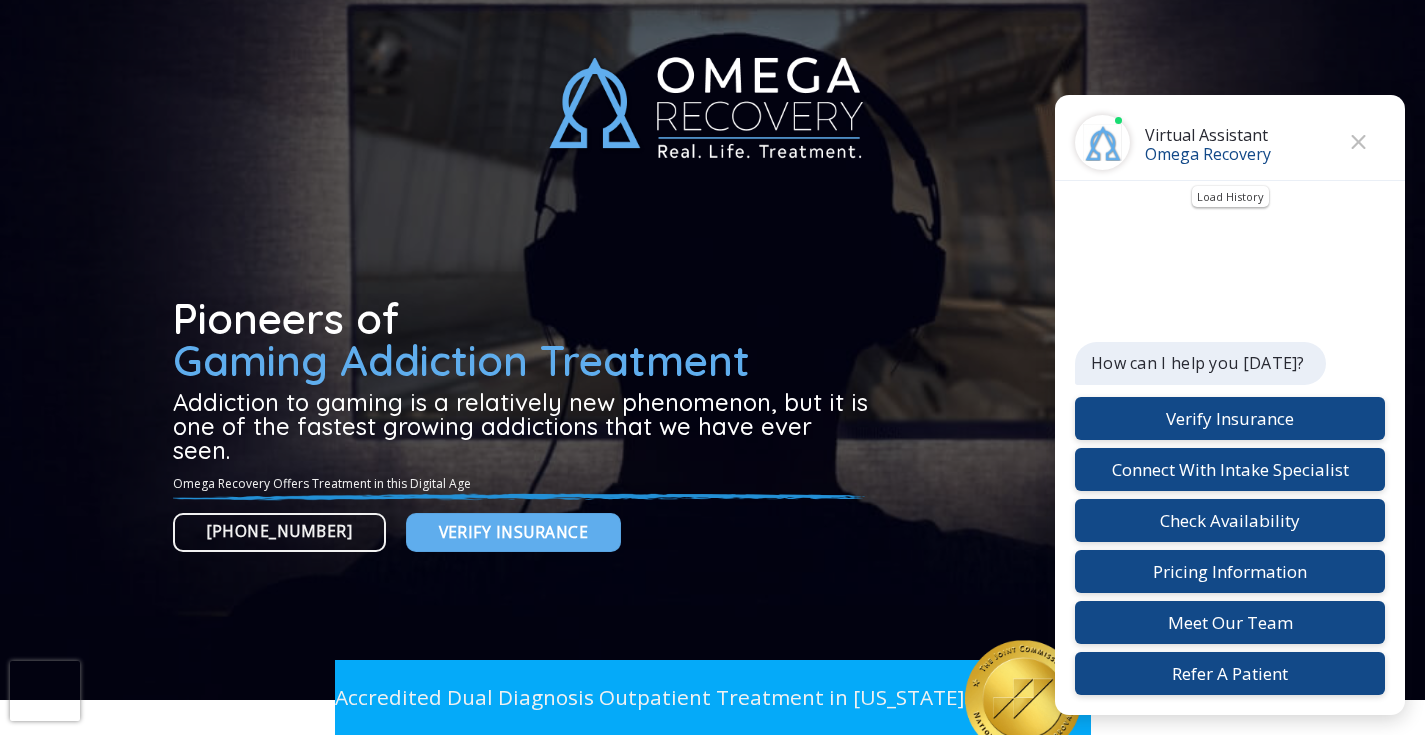 click on "How can I help you today?" at bounding box center [1198, 363] 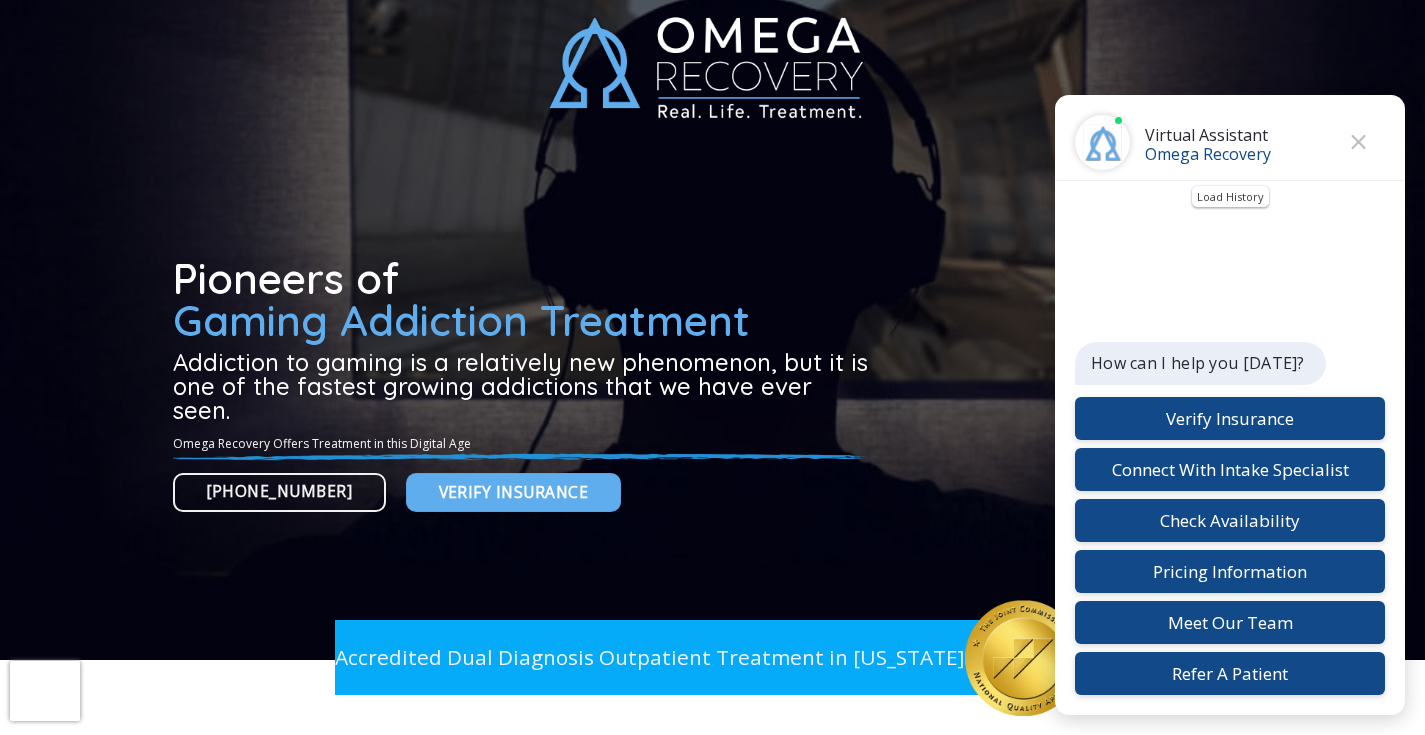 scroll, scrollTop: 128, scrollLeft: 0, axis: vertical 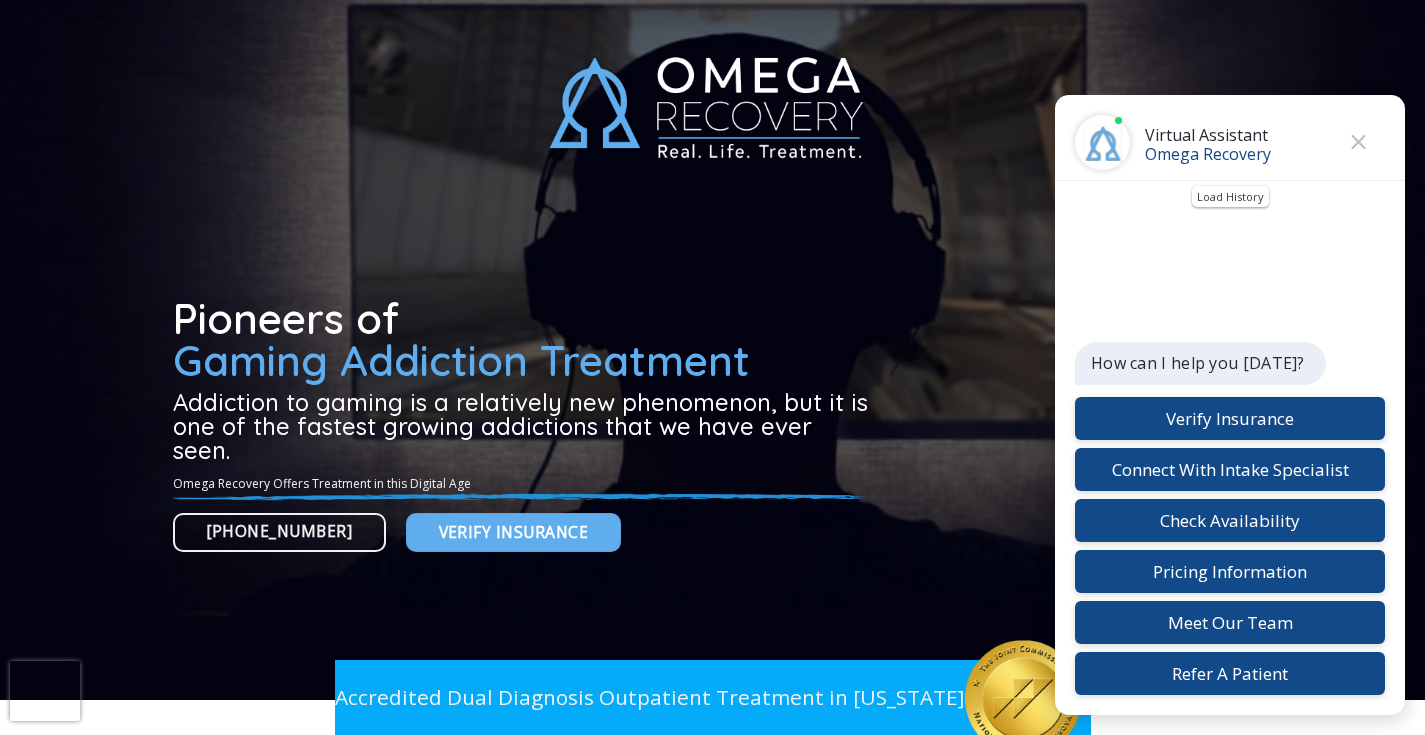 click on "Load History How can I help you today? Verify Insurance Connect With Intake Specialist Check Availability Pricing Information Meet Our Team Refer A Patient" at bounding box center (1230, 448) 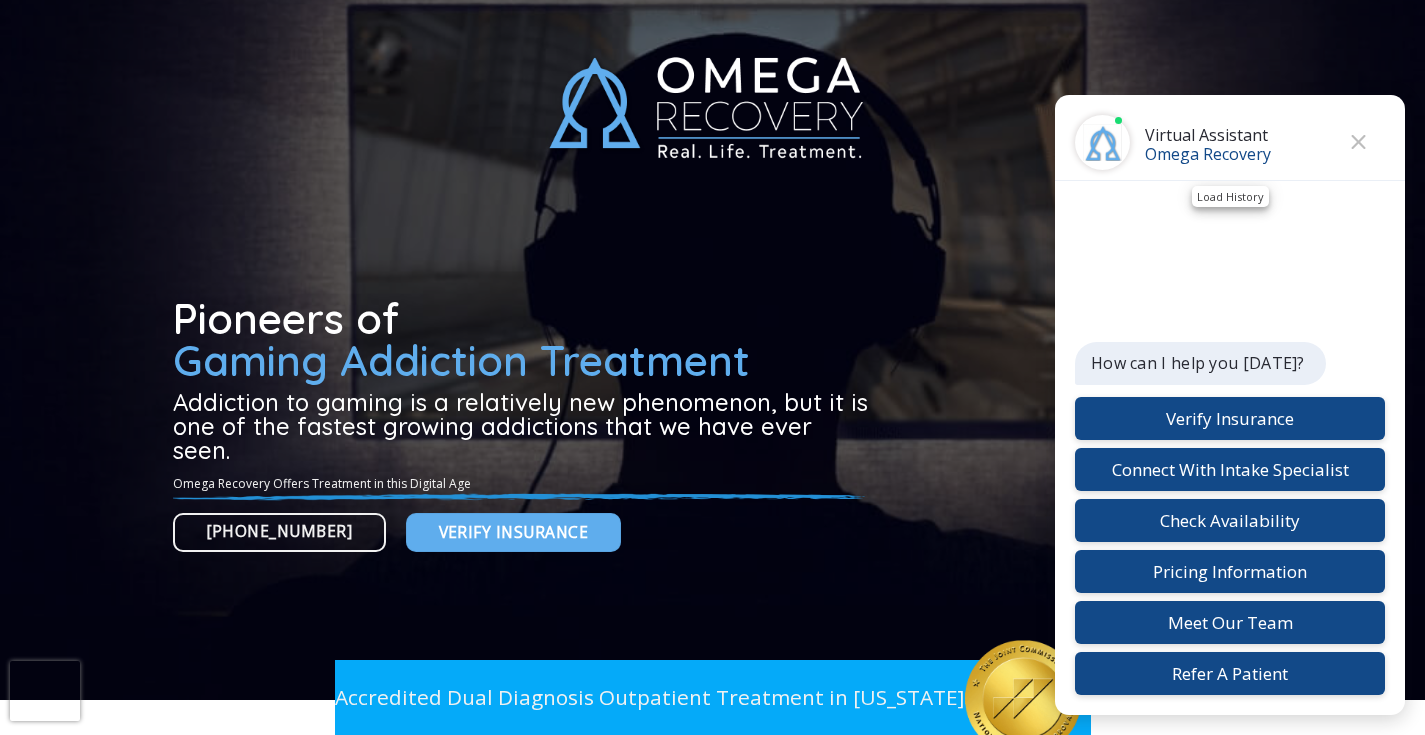 click on "Load History" at bounding box center (1230, 196) 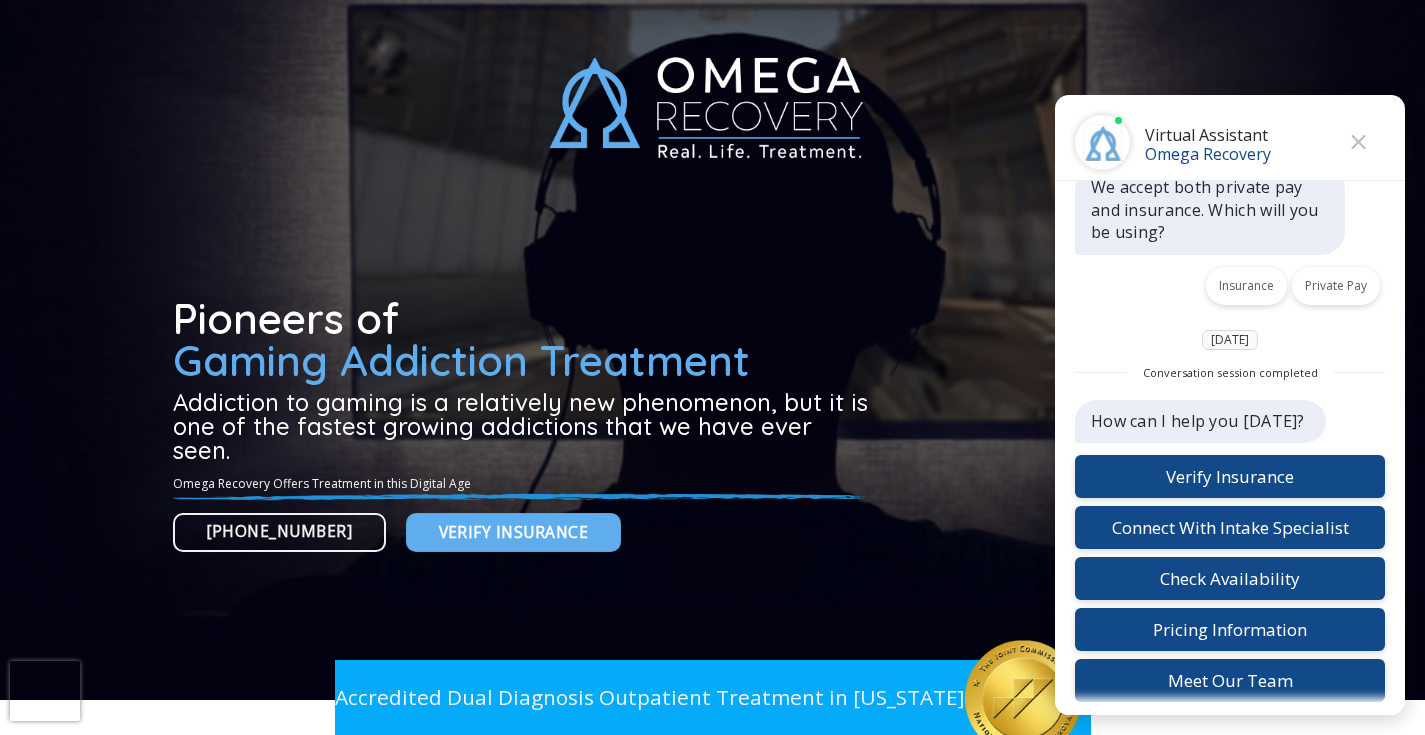 scroll, scrollTop: 397, scrollLeft: 0, axis: vertical 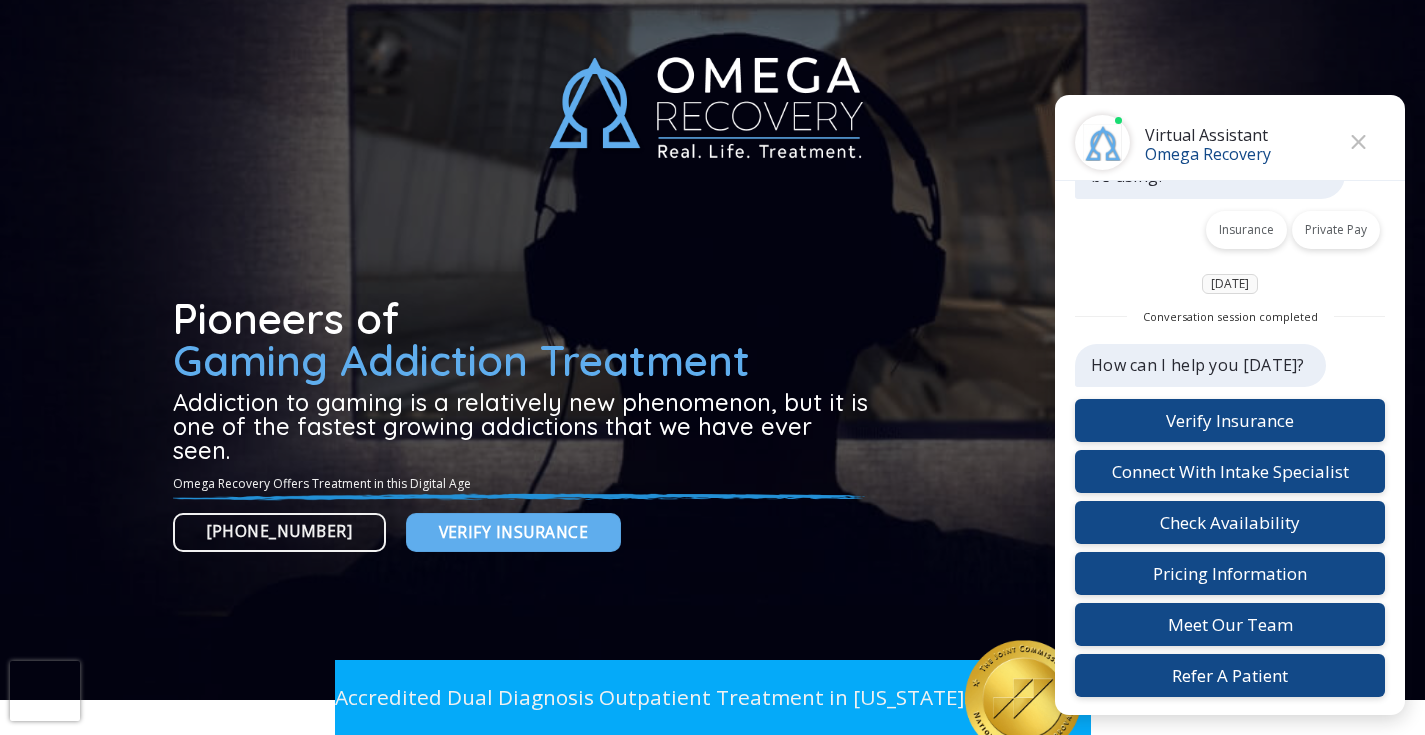 click on "How can I help you today?" at bounding box center [1198, 365] 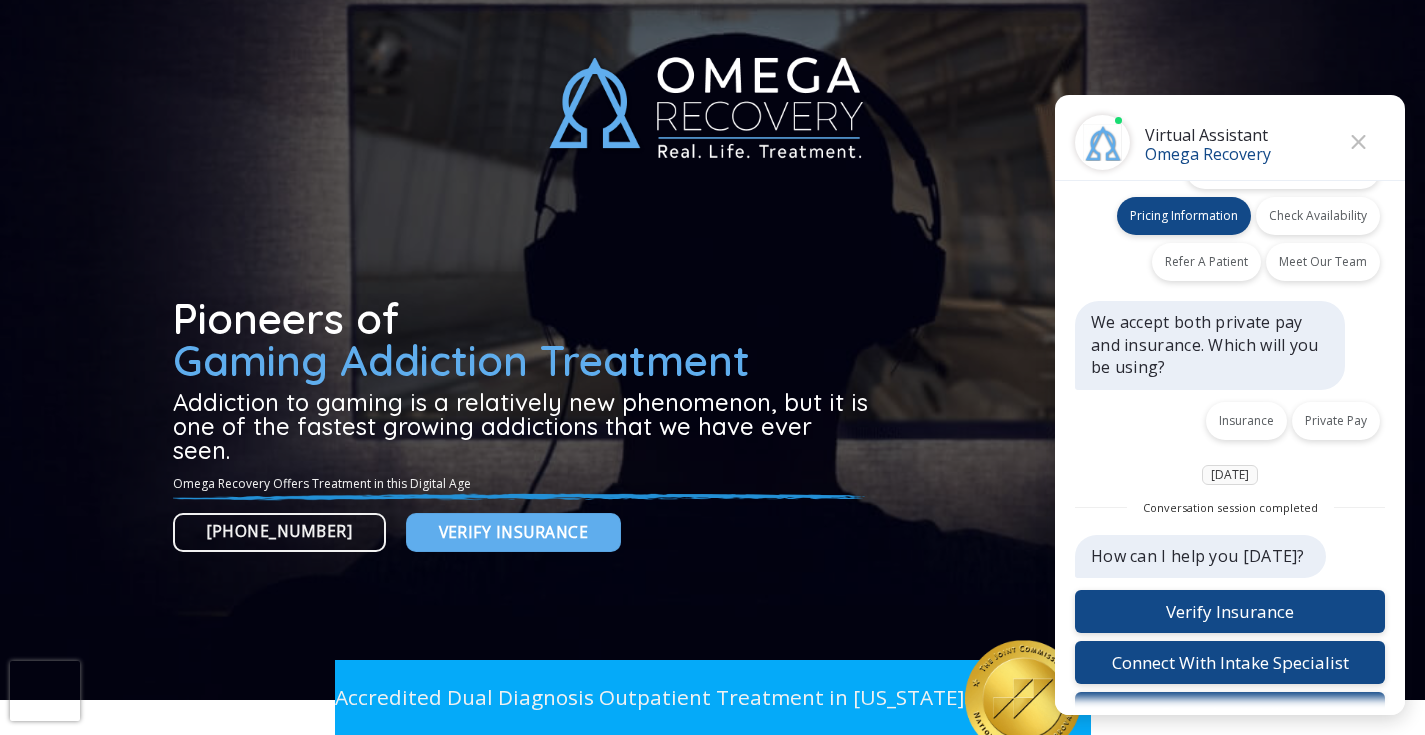 scroll, scrollTop: 0, scrollLeft: 0, axis: both 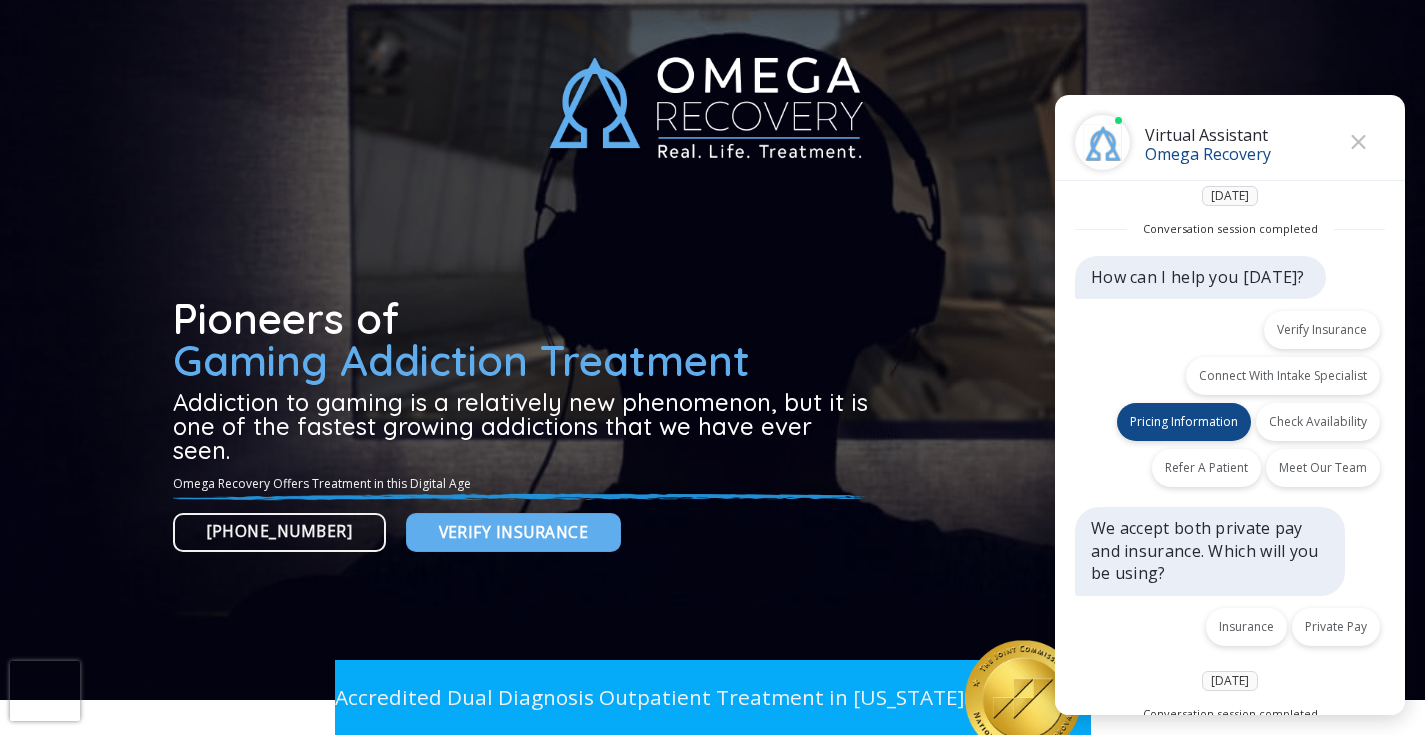 click on "Jul 3, 2025 Conversation session completed" at bounding box center [1230, 218] 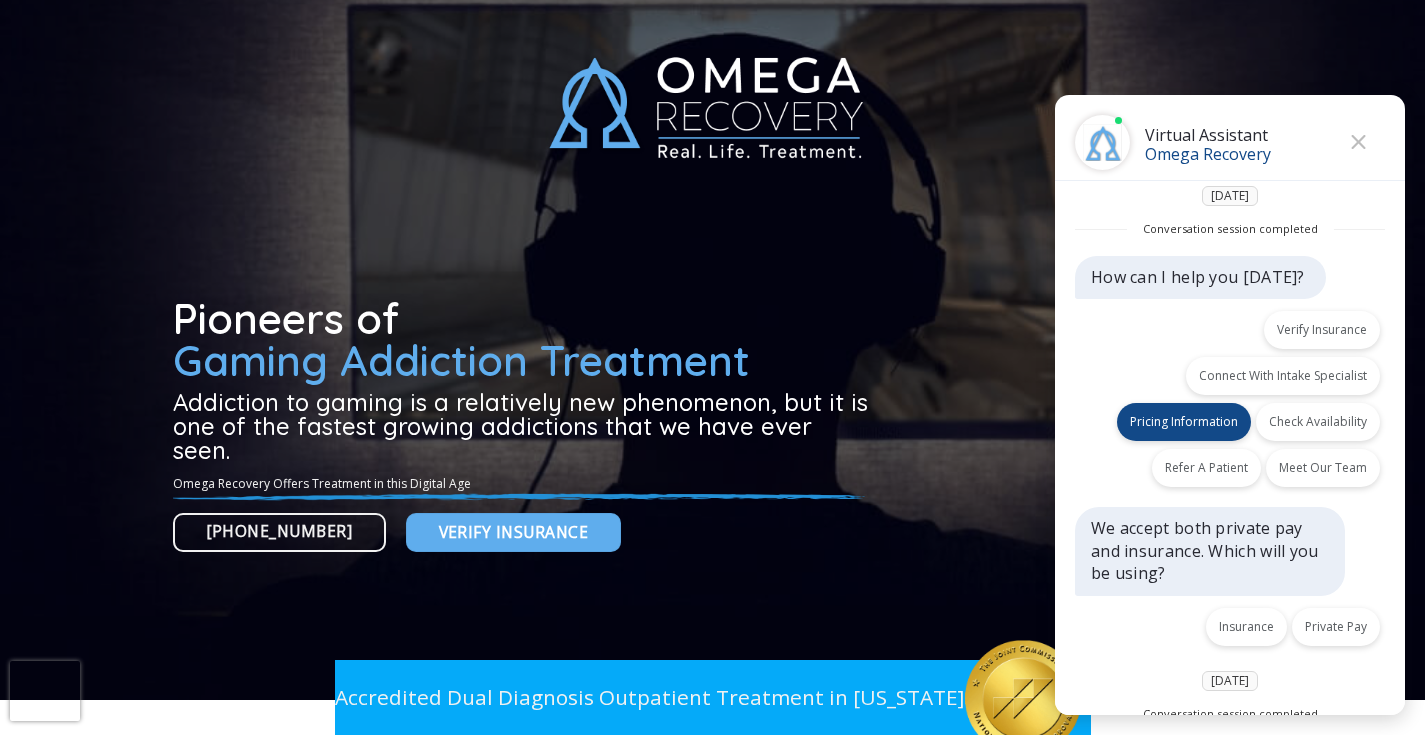 click on "How can I help you today?" at bounding box center (1198, 277) 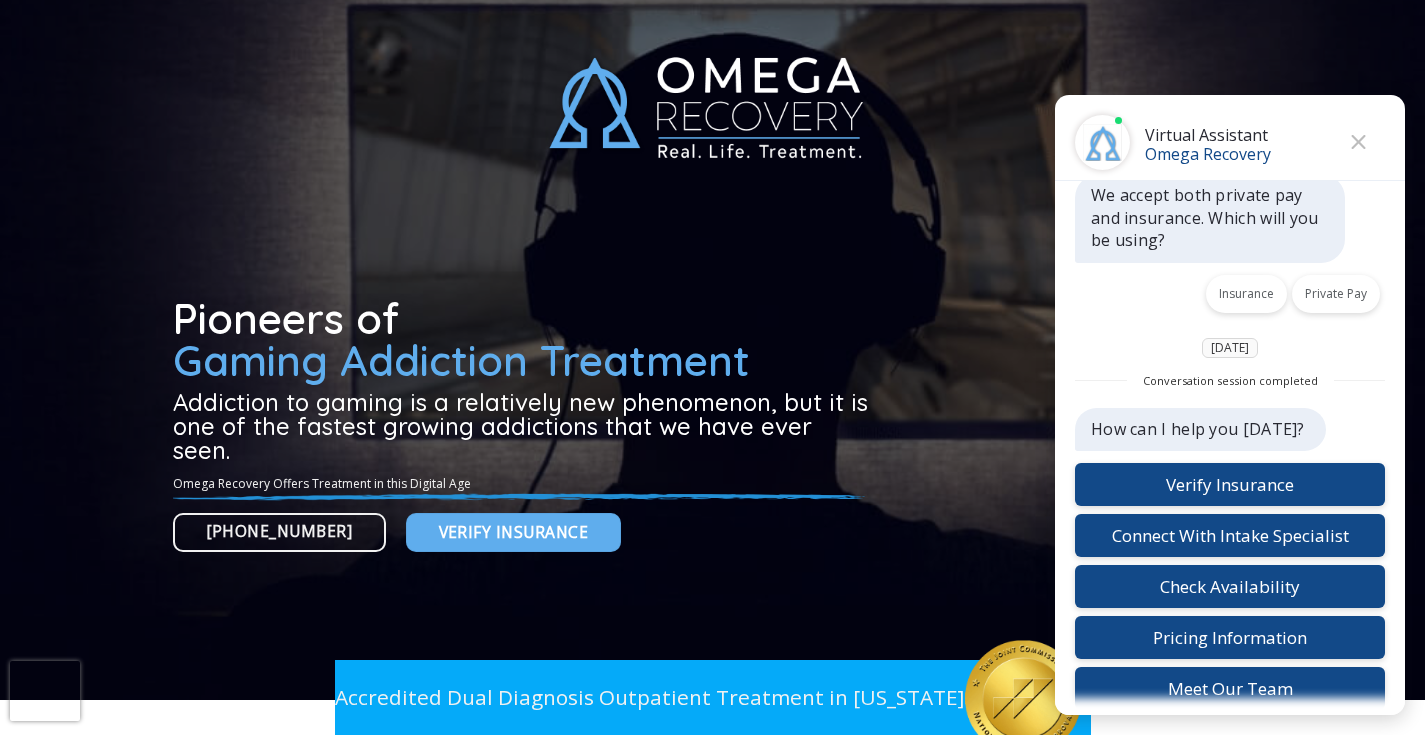 scroll, scrollTop: 397, scrollLeft: 0, axis: vertical 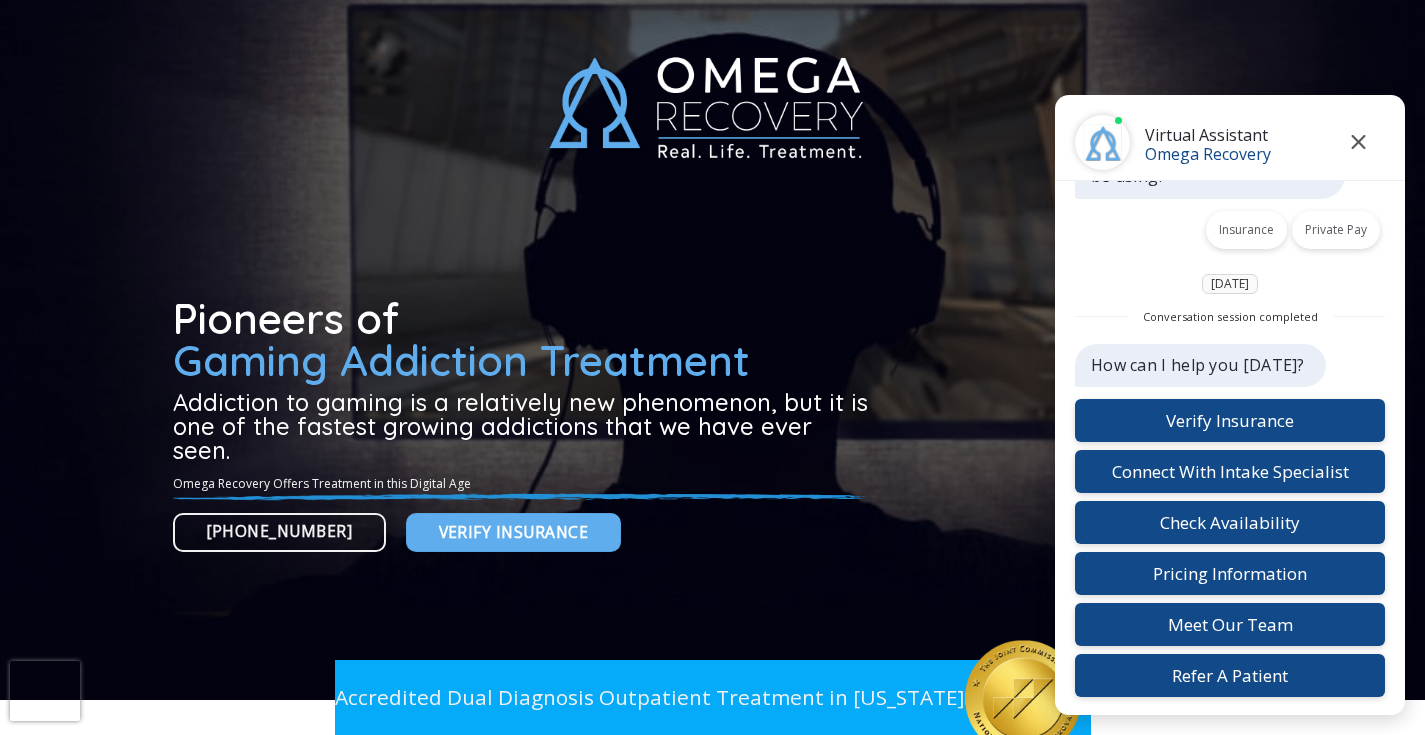 click 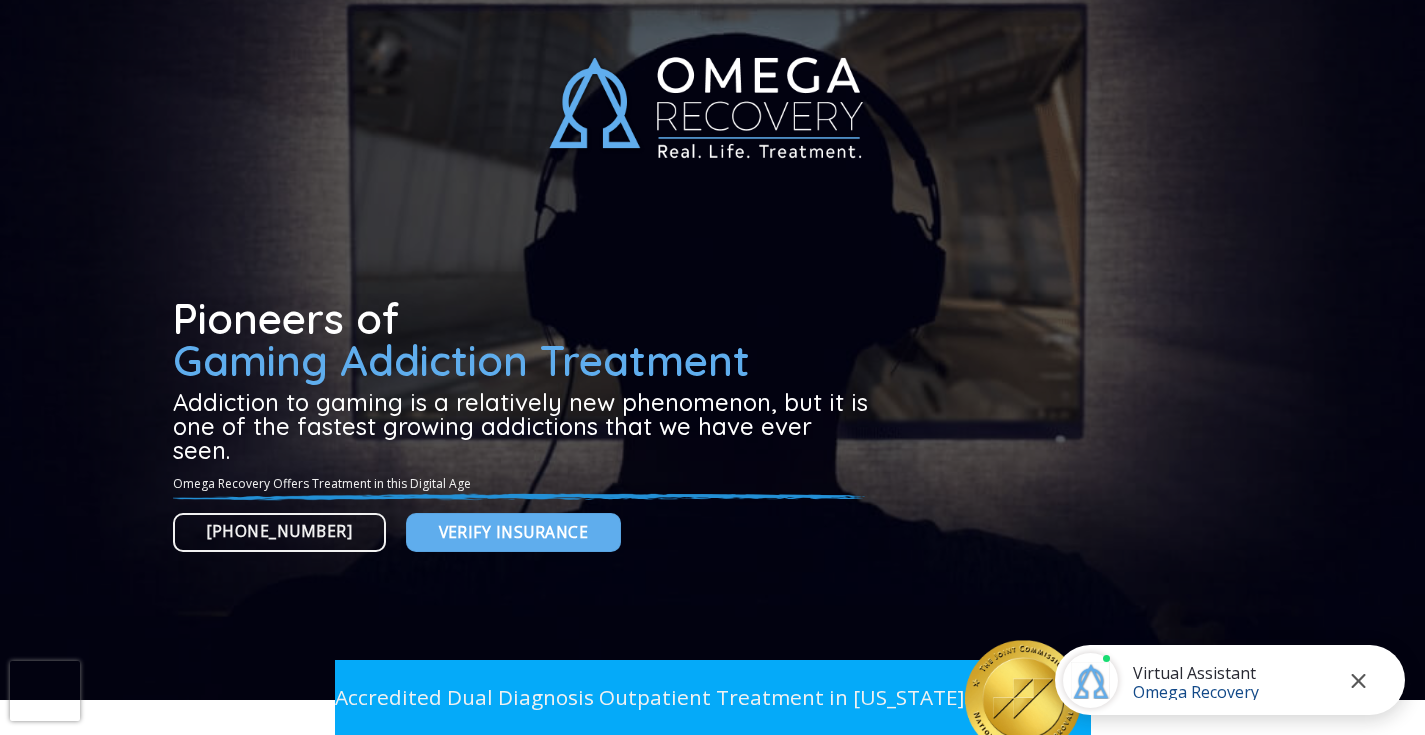 click 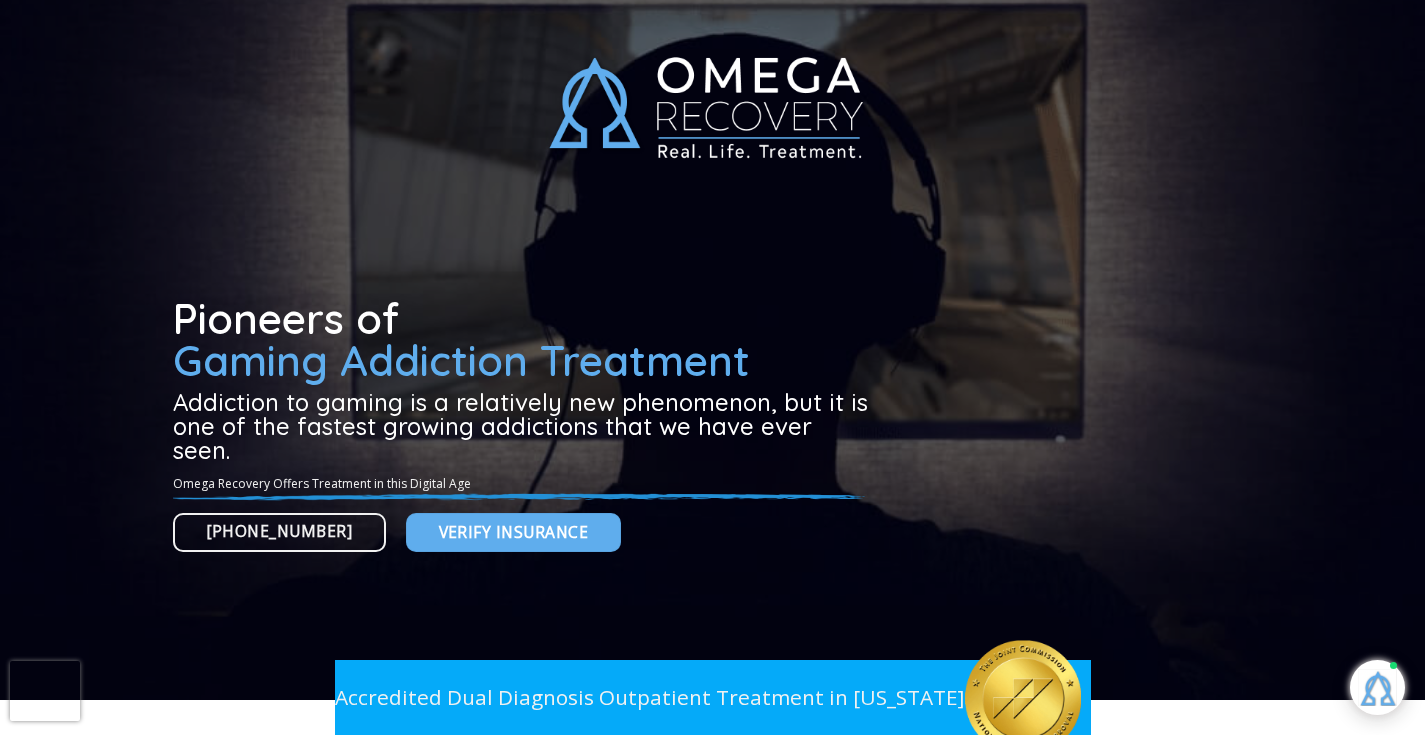 scroll, scrollTop: 22, scrollLeft: 0, axis: vertical 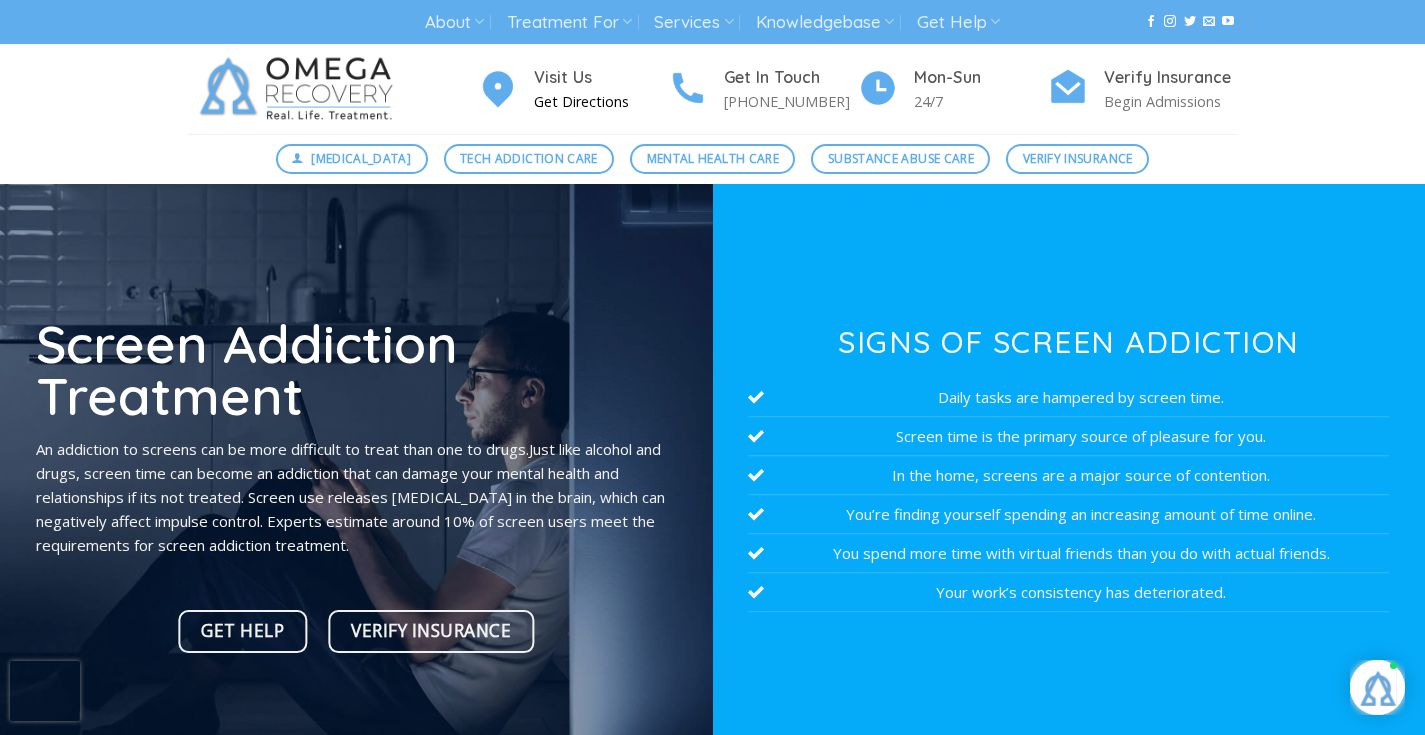click on "Get Directions" at bounding box center (601, 101) 